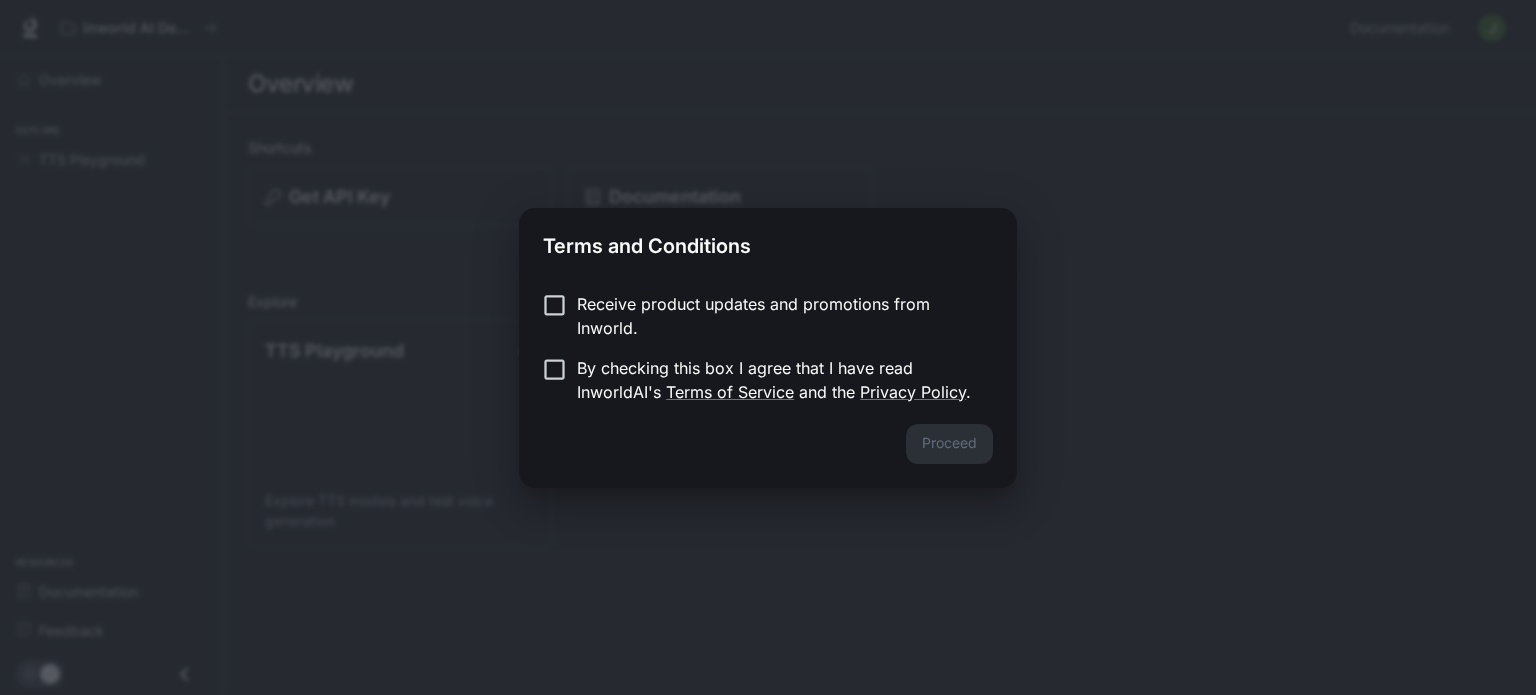 scroll, scrollTop: 0, scrollLeft: 0, axis: both 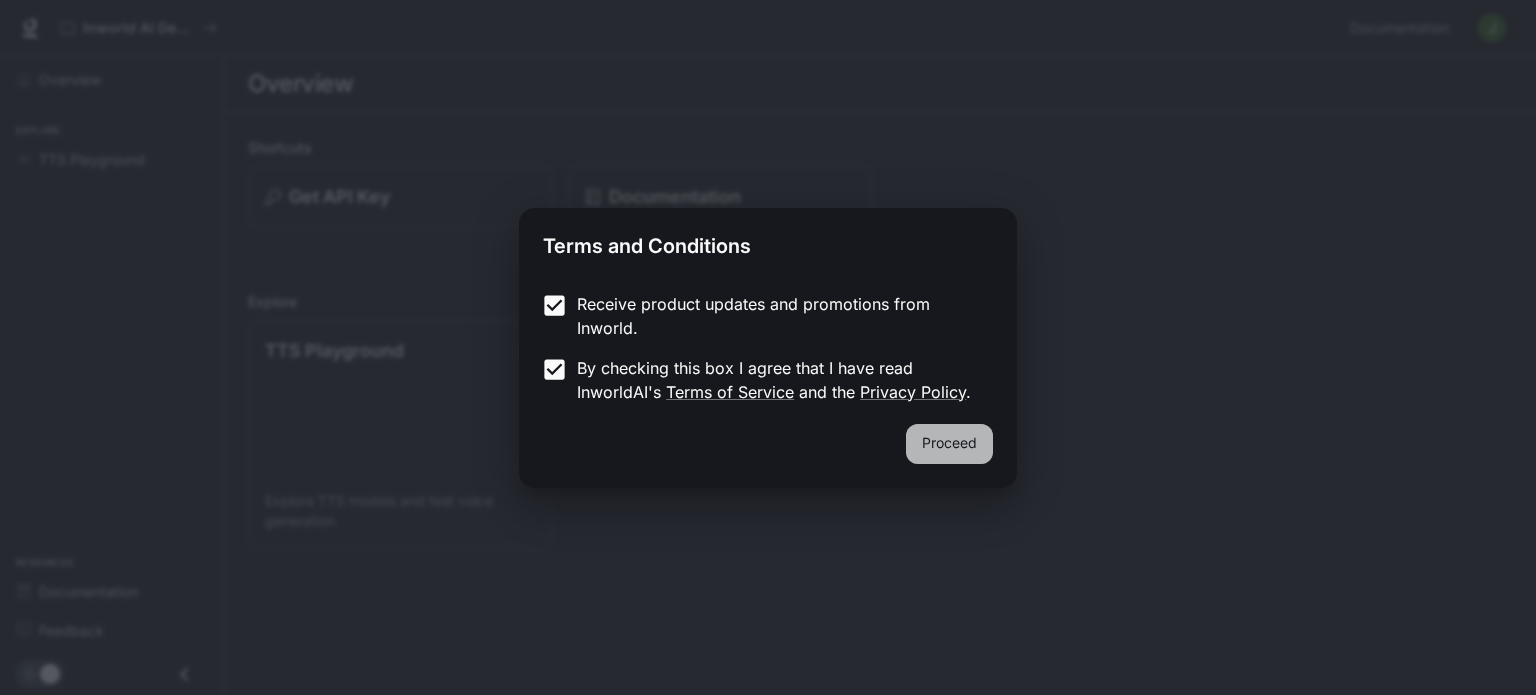 click on "Proceed" at bounding box center (949, 444) 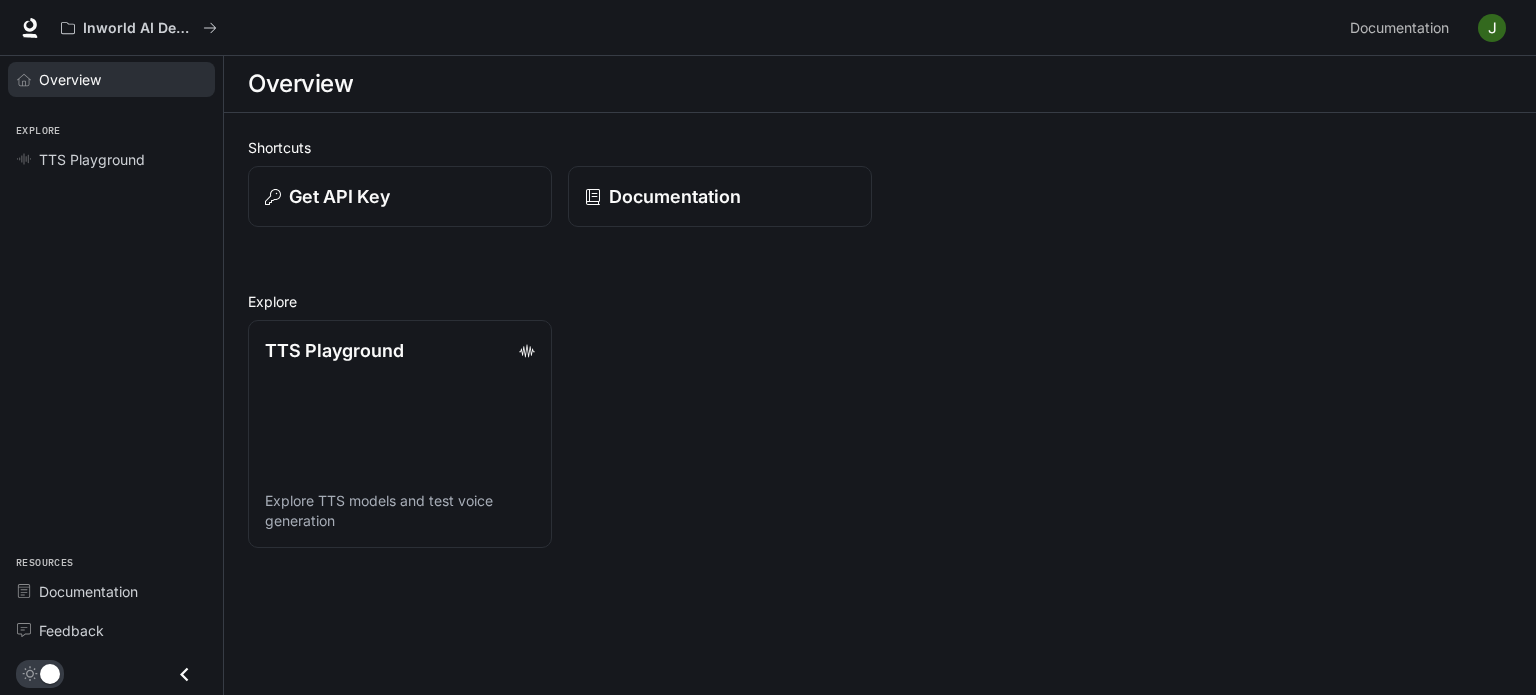 click on "Overview" at bounding box center [122, 79] 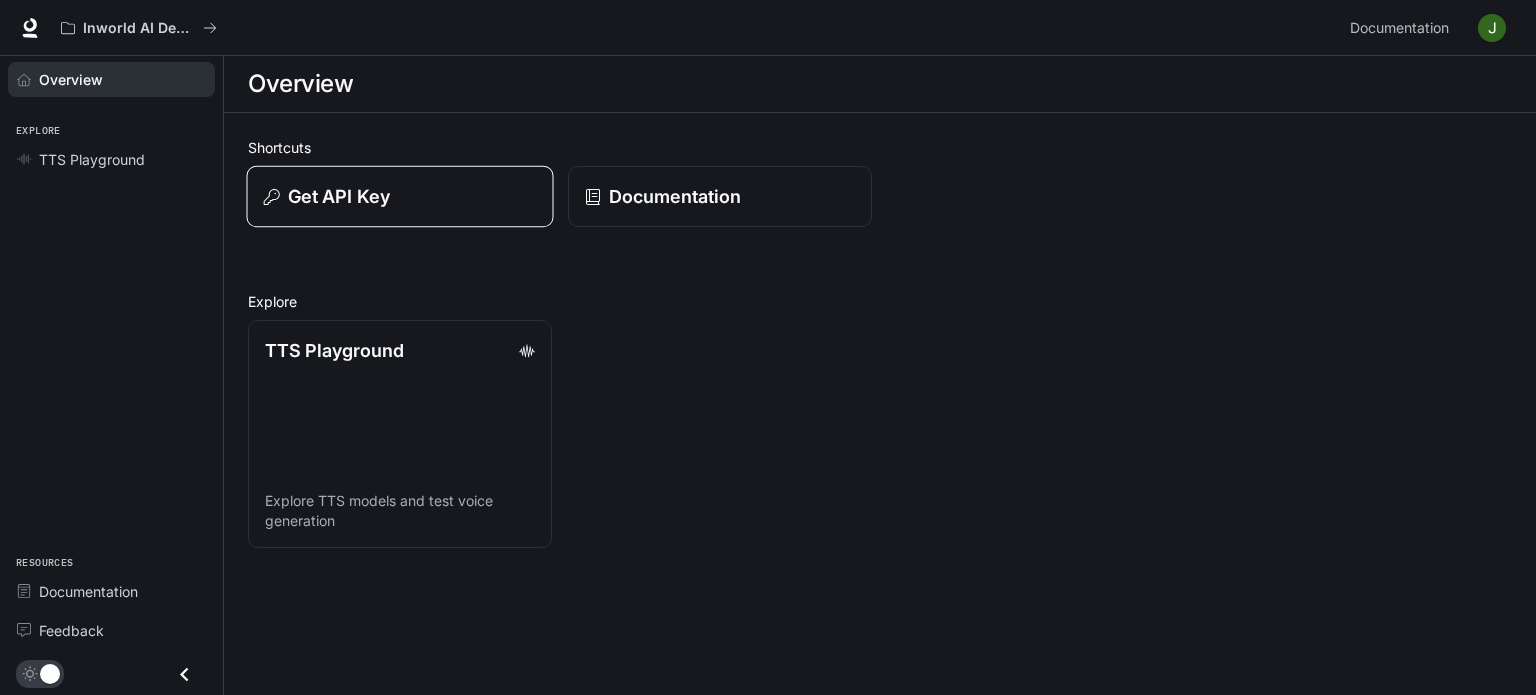 click on "Get API Key" at bounding box center (400, 196) 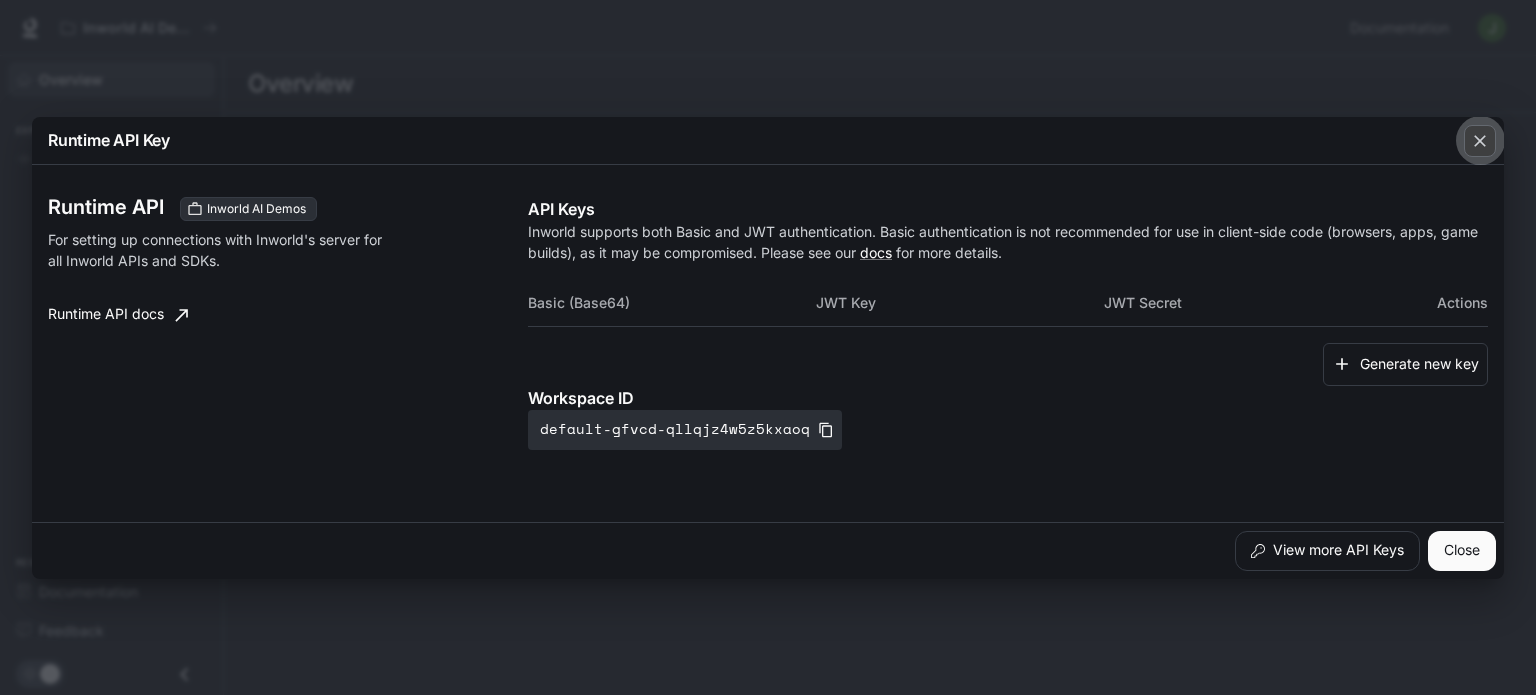 click 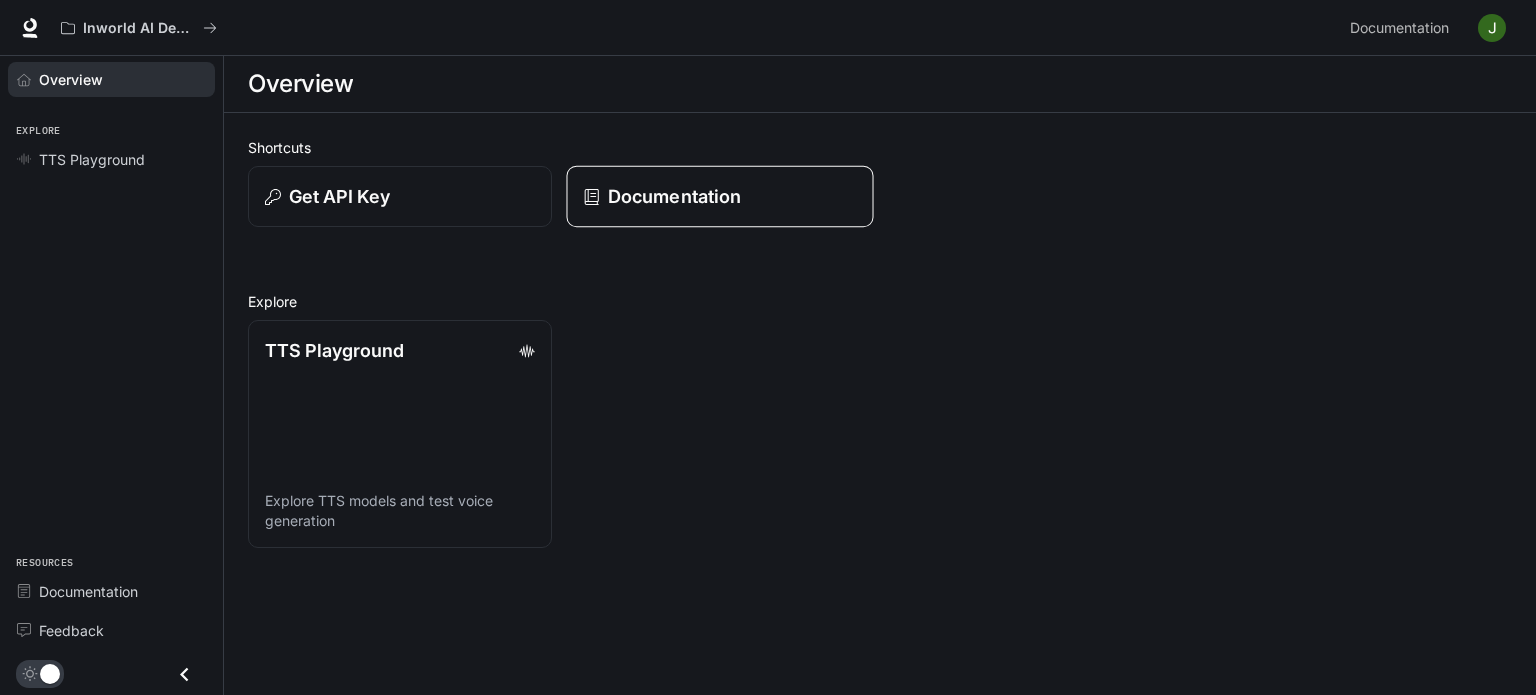 click on "Documentation" at bounding box center [674, 196] 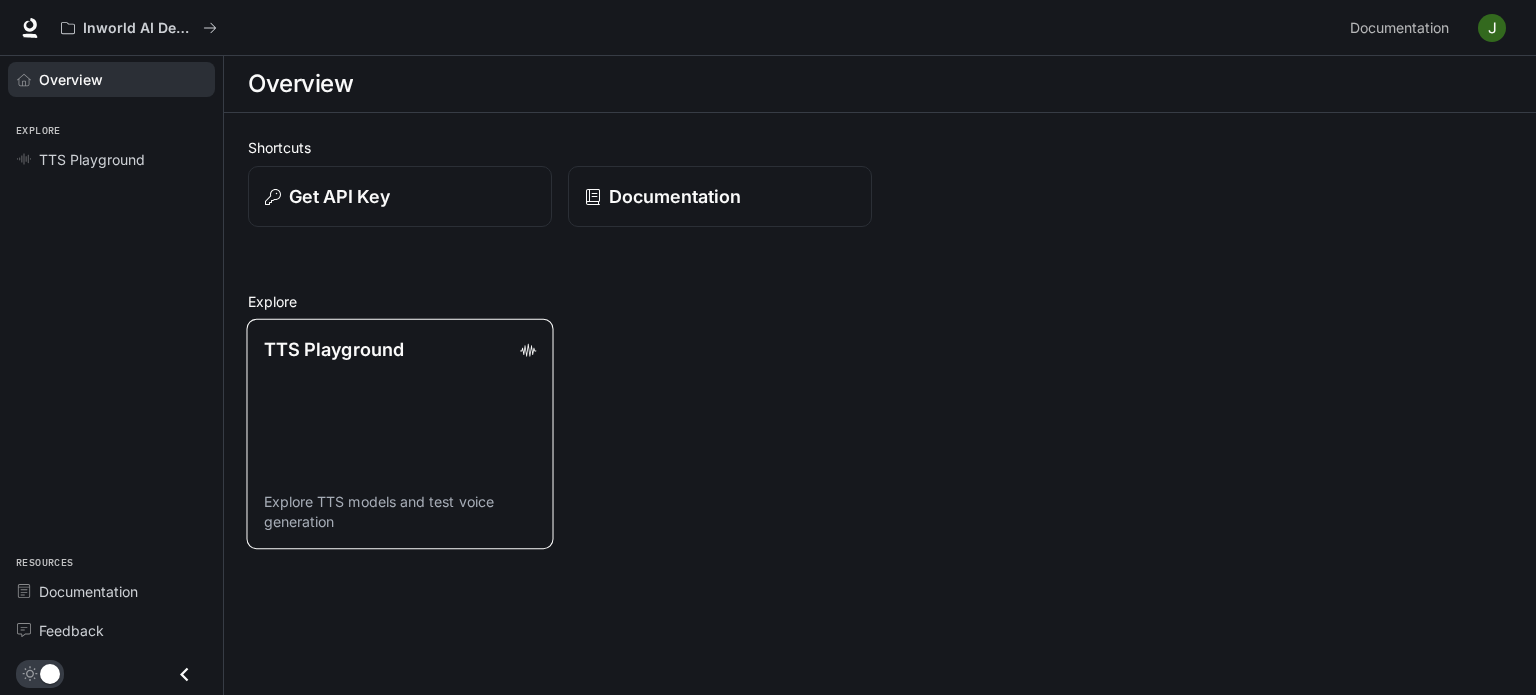 click on "TTS Playground Explore TTS models and test voice generation" at bounding box center [399, 434] 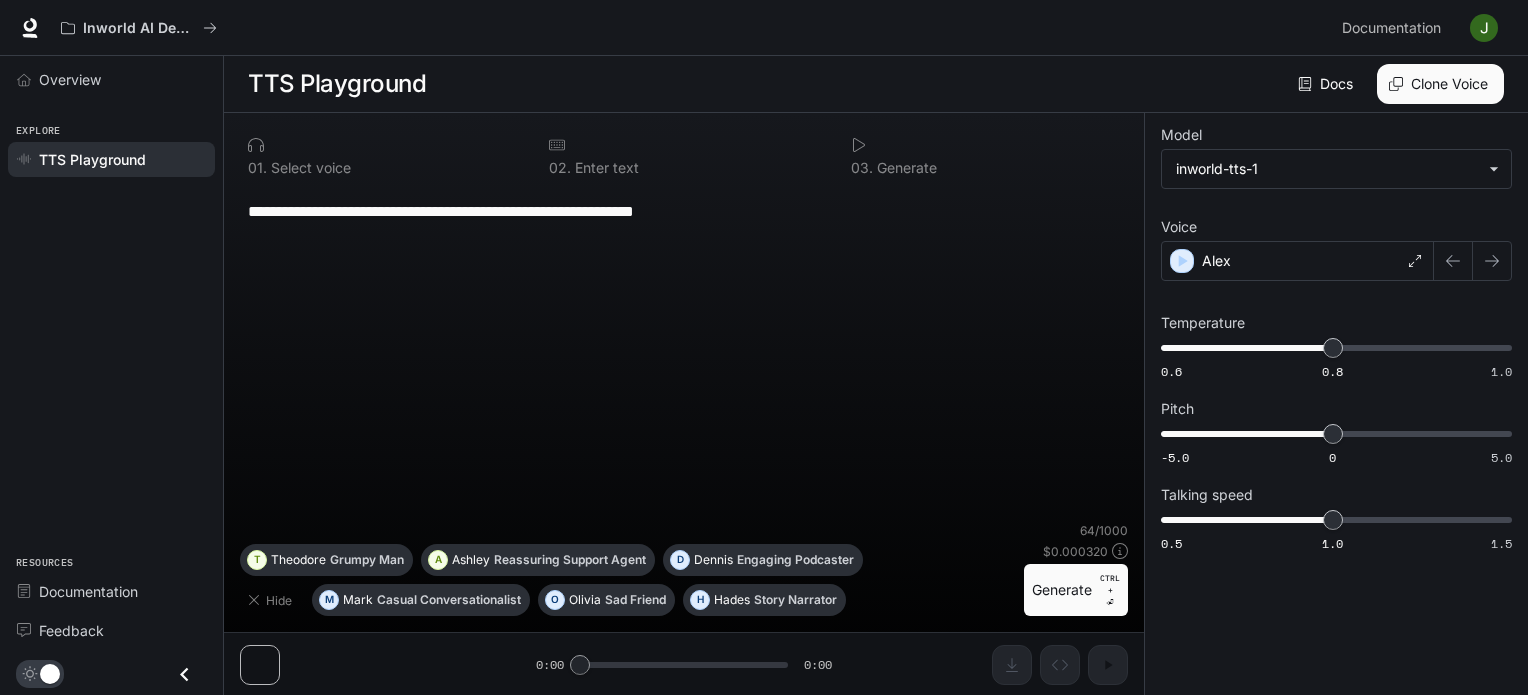 click on "**********" at bounding box center (1336, 342) 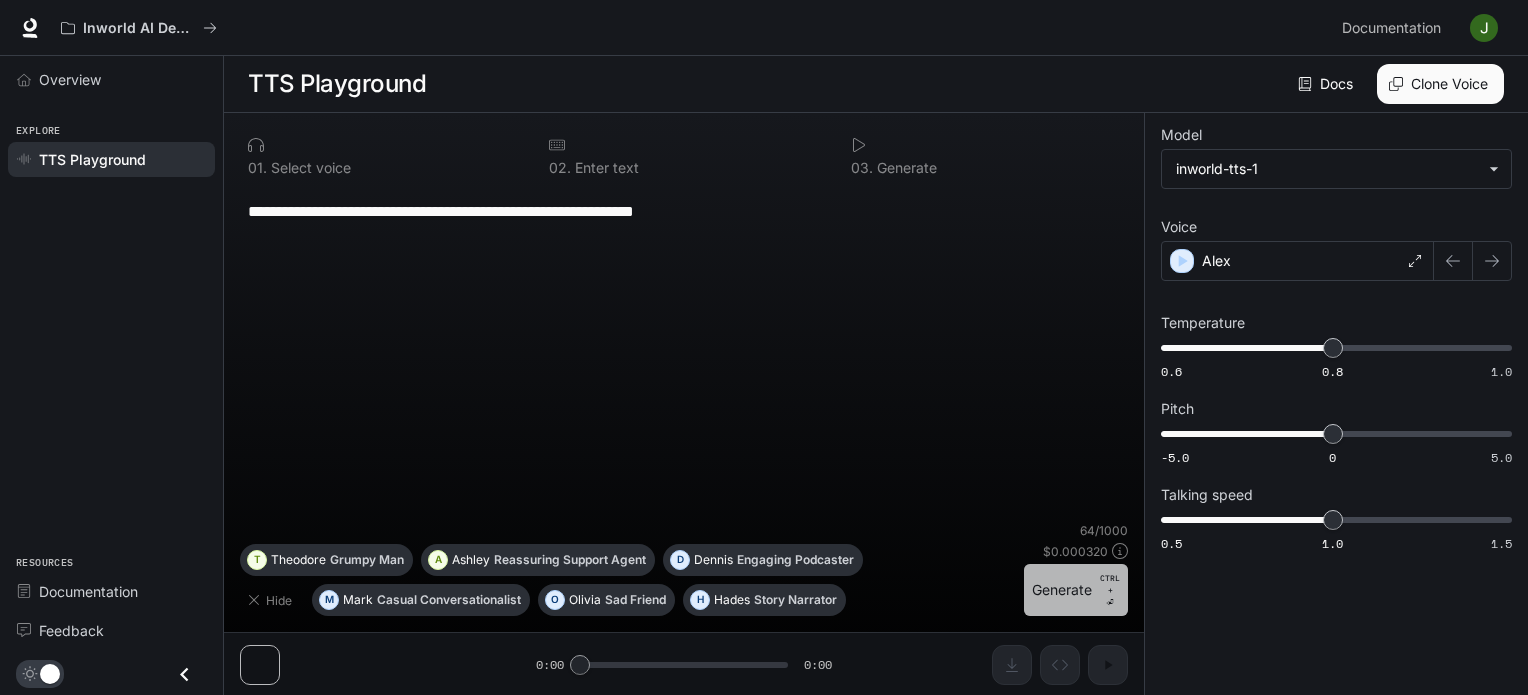 click on "Generate CTRL +  ⏎" at bounding box center [1076, 590] 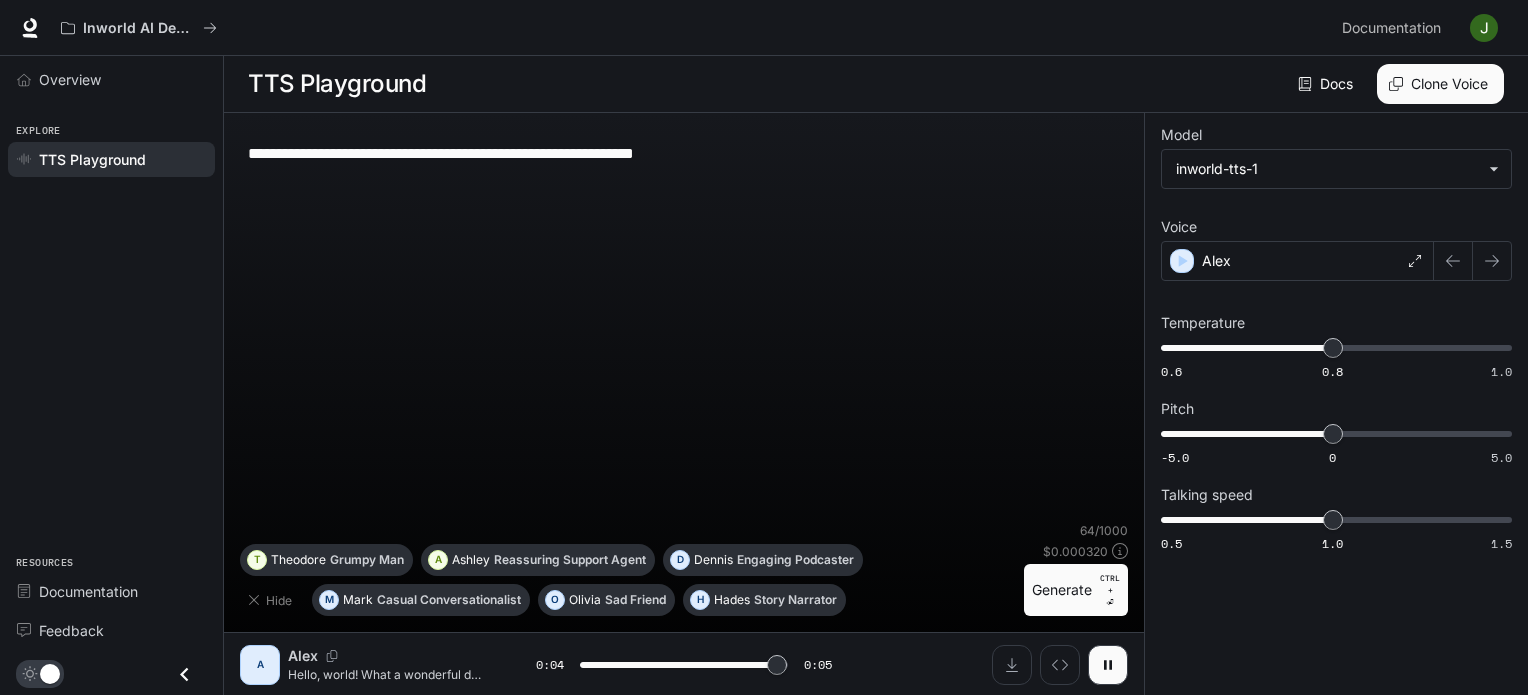 type on "*" 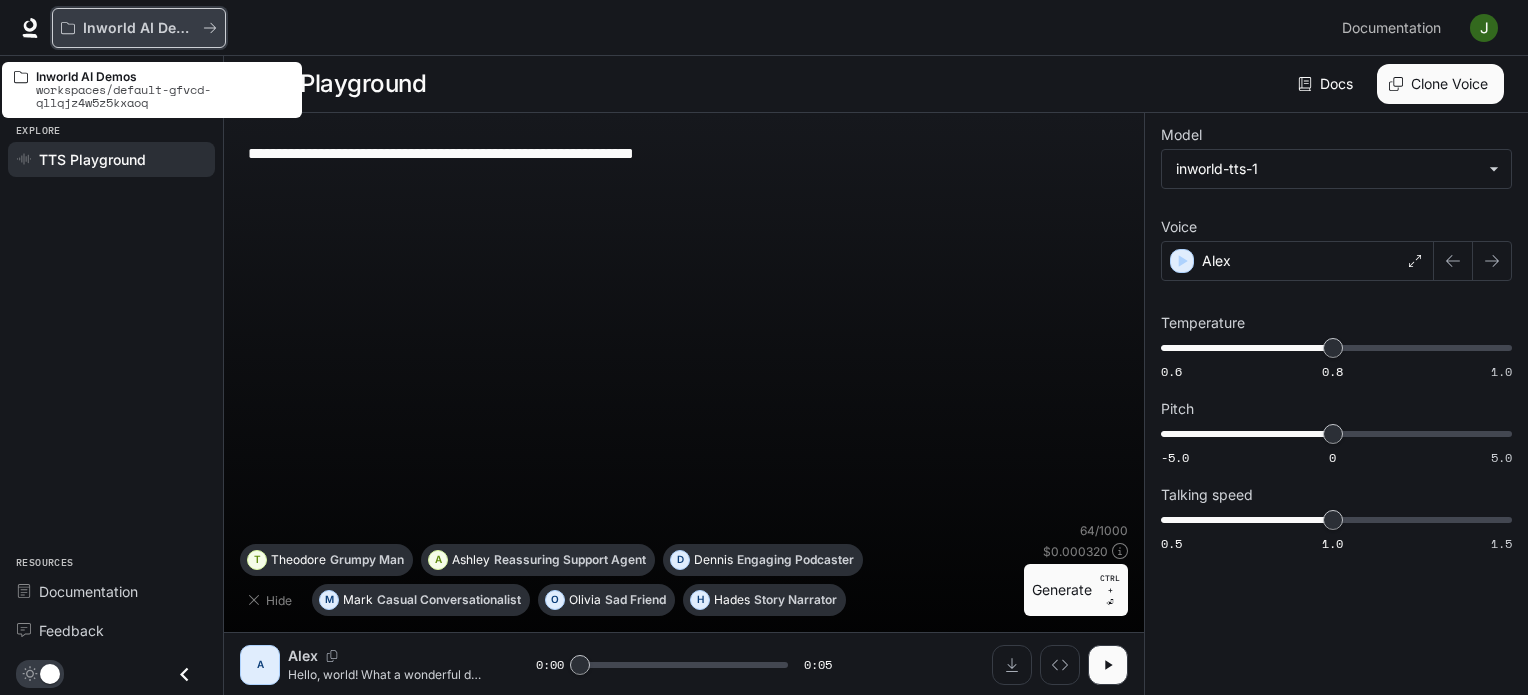 click on "Inworld AI Demos" at bounding box center [139, 28] 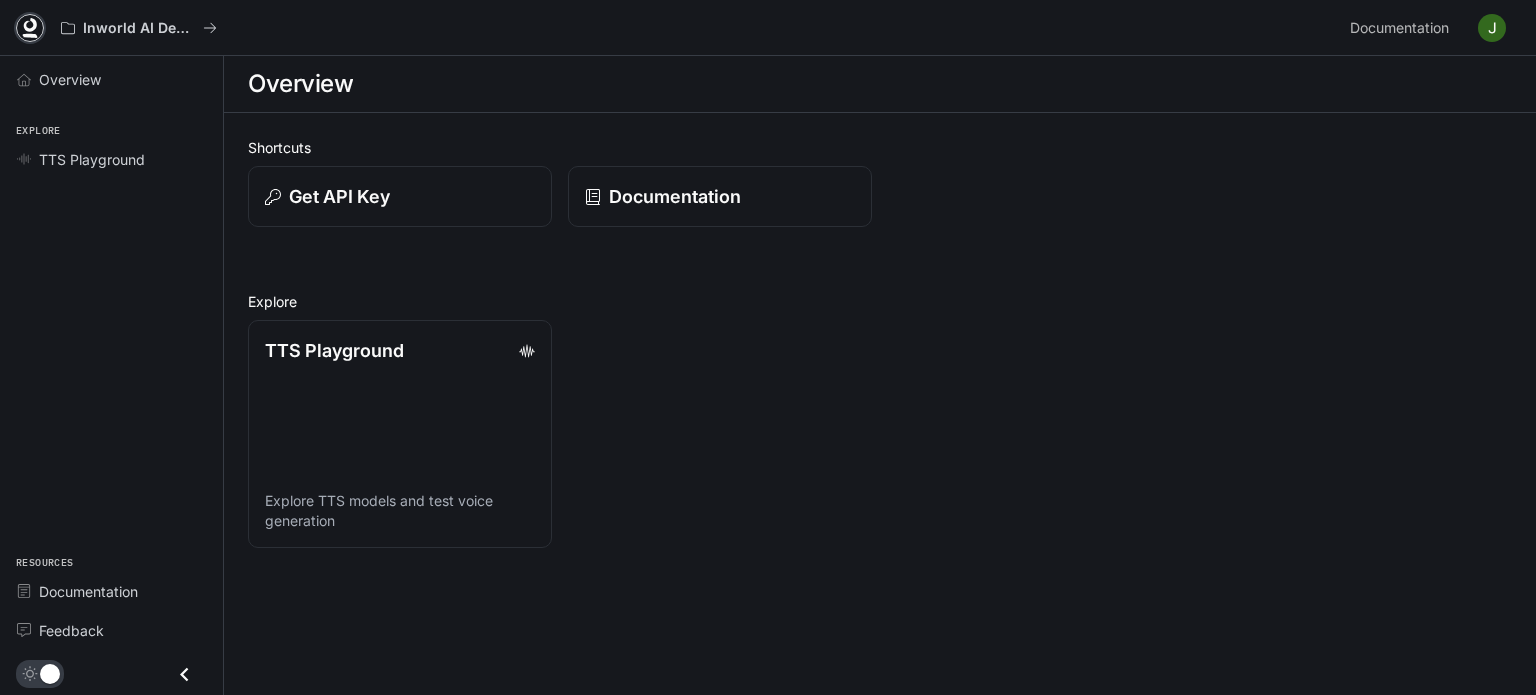 click 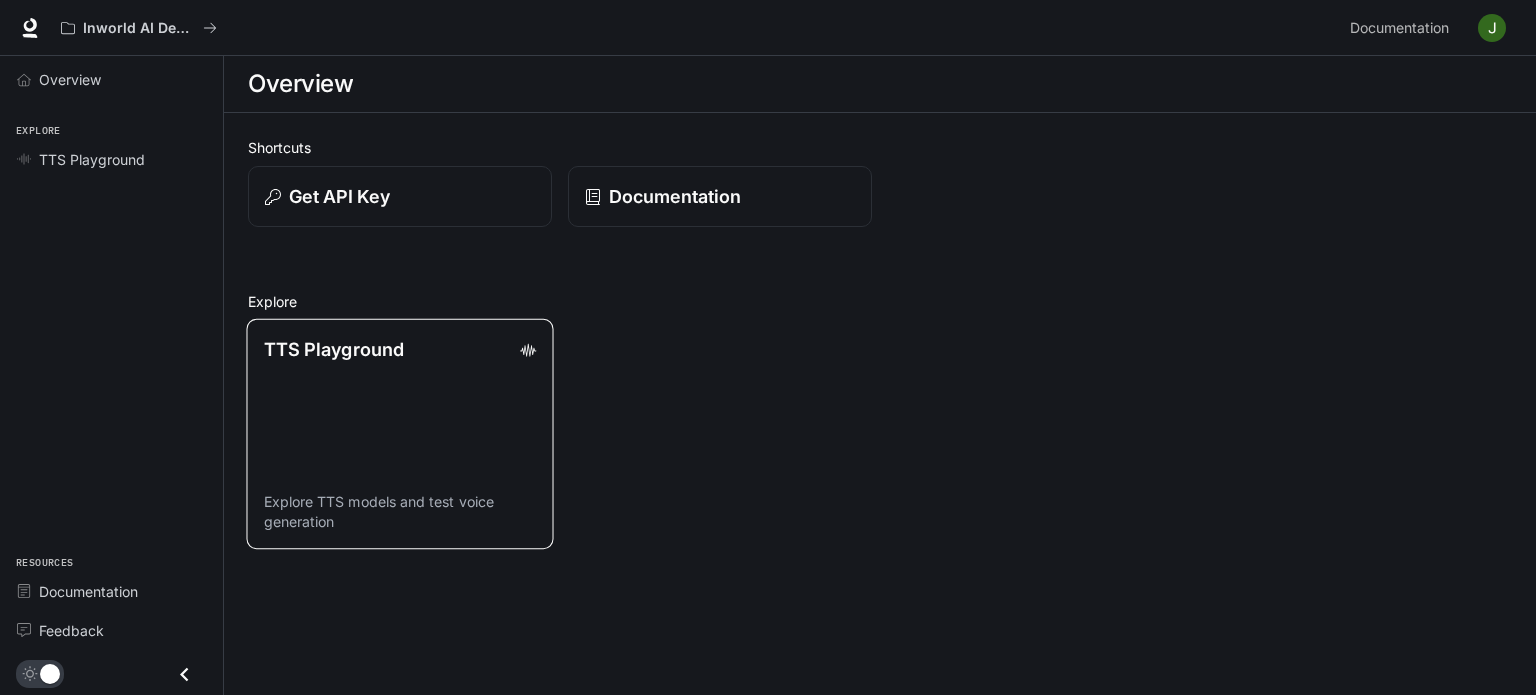 scroll, scrollTop: 0, scrollLeft: 0, axis: both 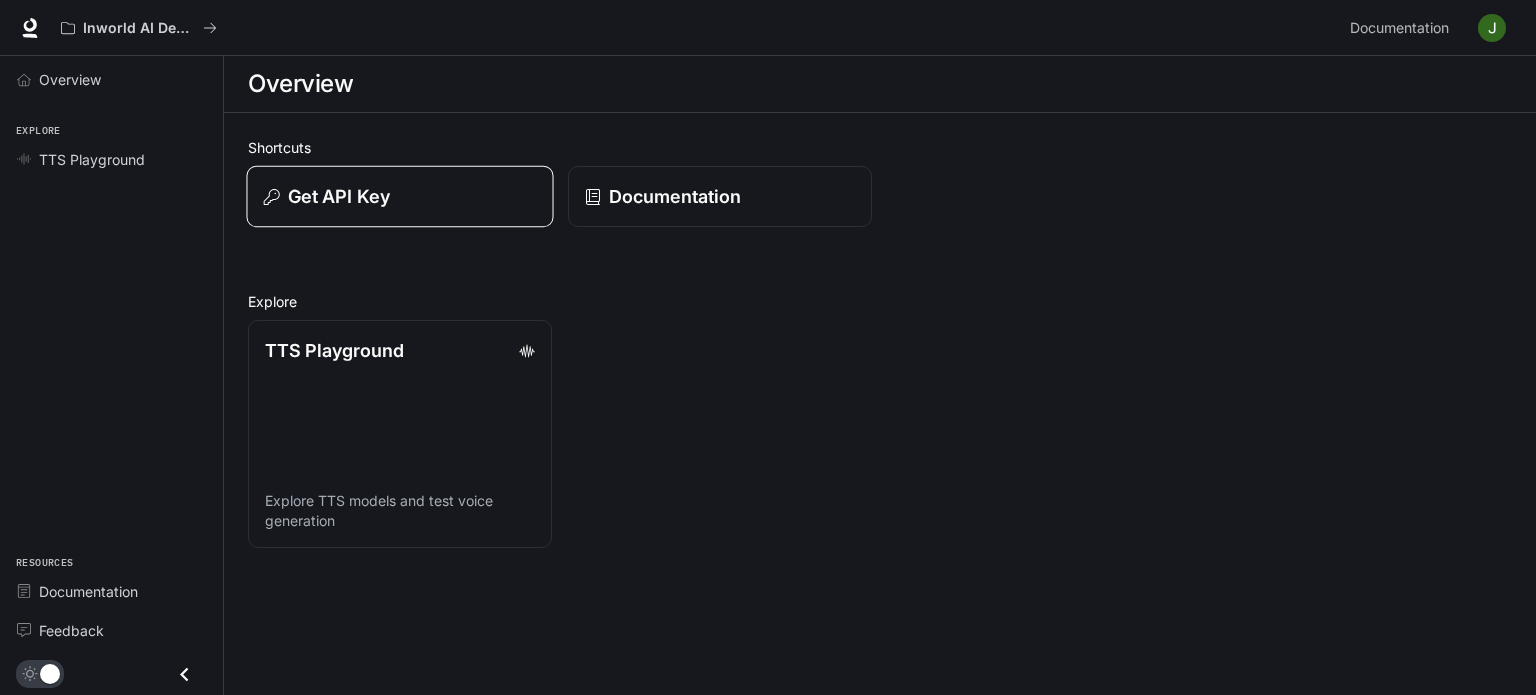 click on "Get API Key" at bounding box center [339, 196] 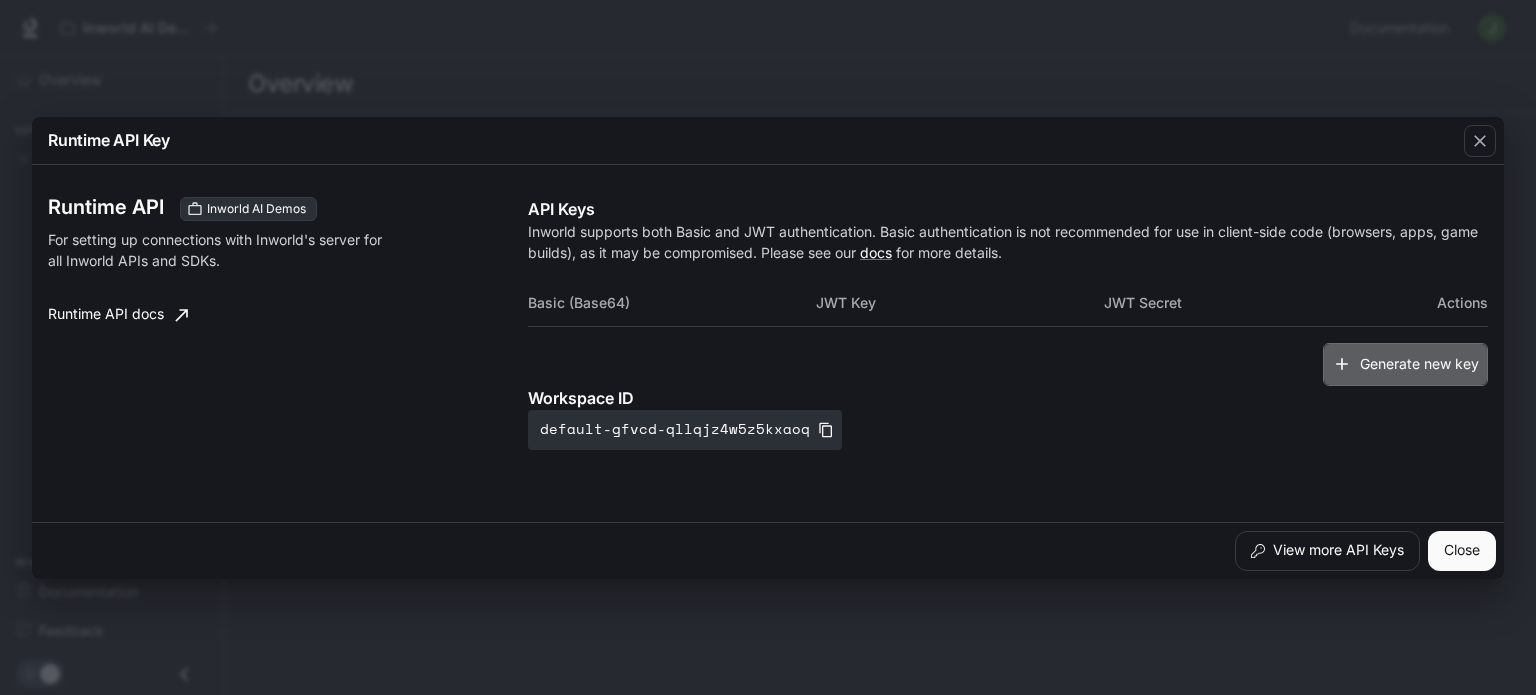 click on "Generate new key" at bounding box center (1405, 364) 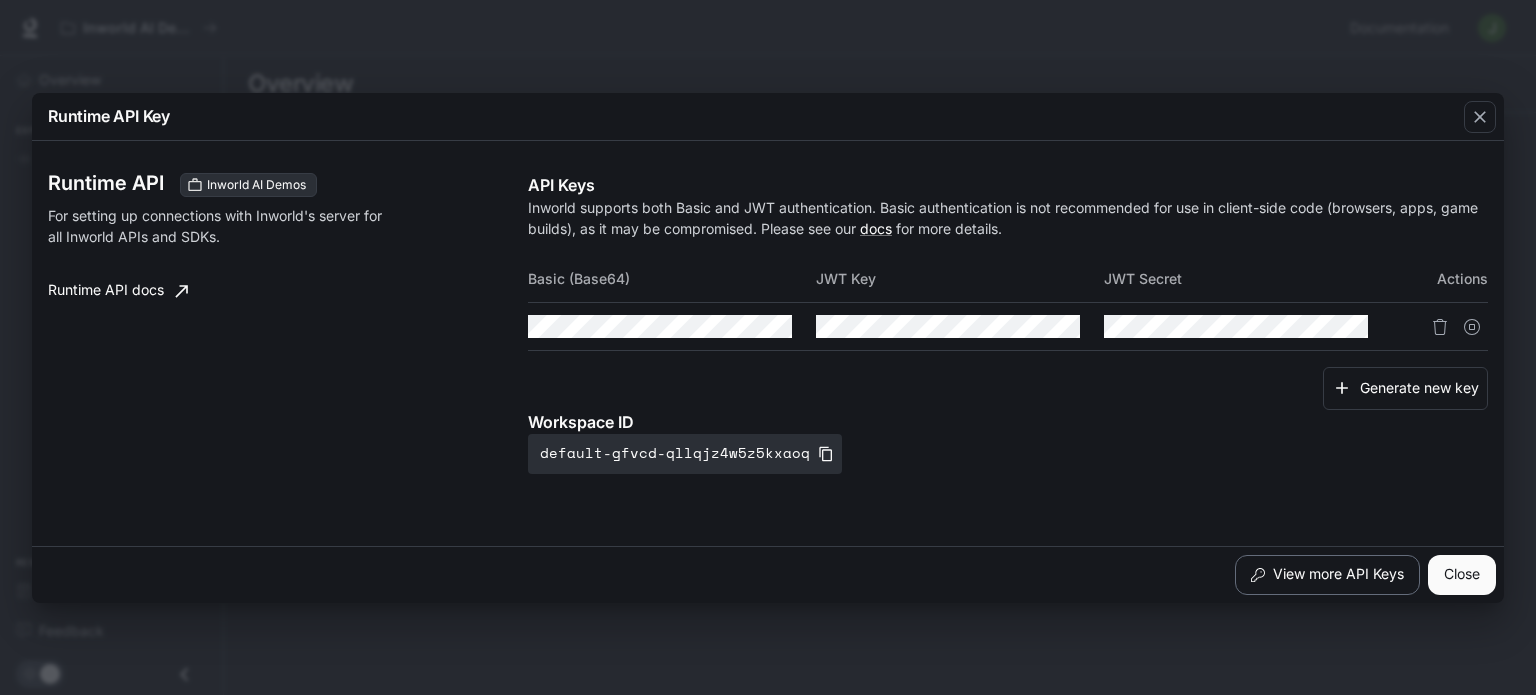 click on "View more API Keys" at bounding box center [1327, 575] 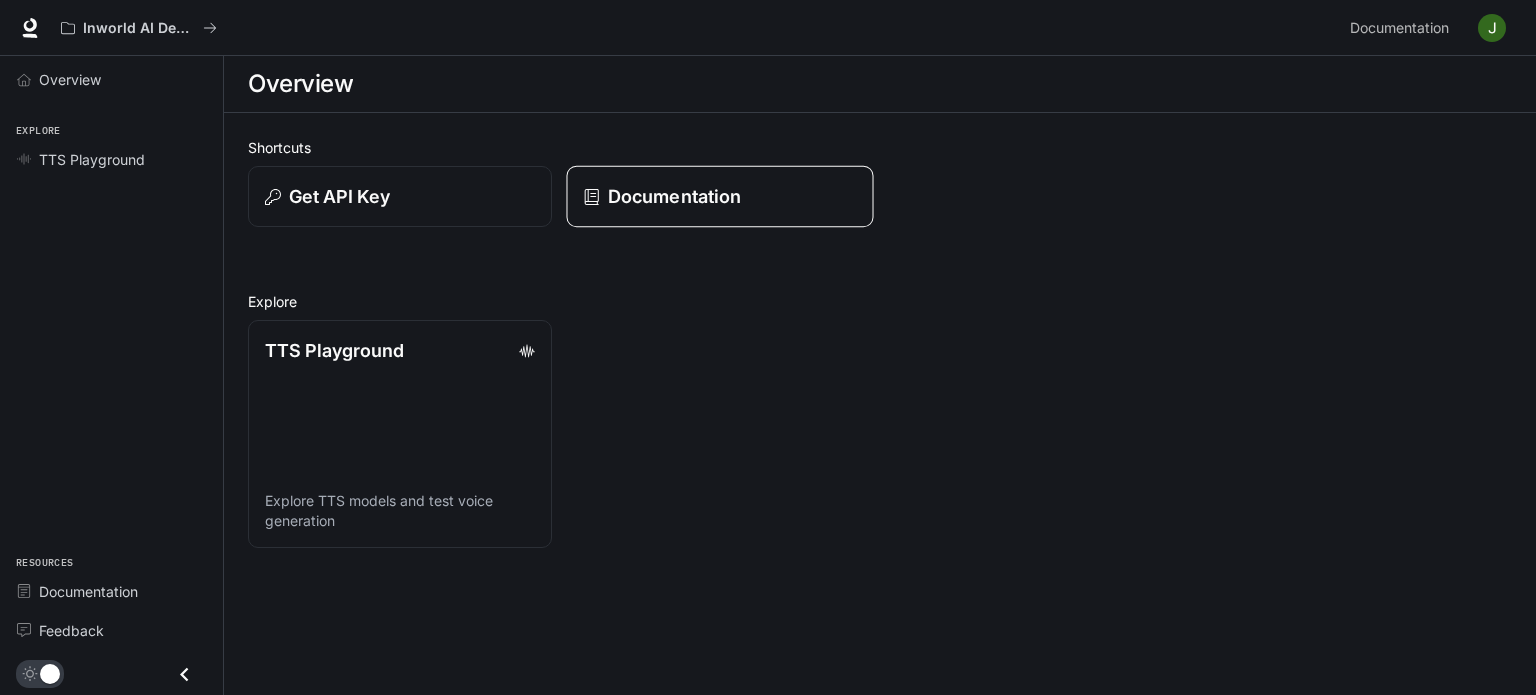 click on "Documentation" at bounding box center (674, 196) 